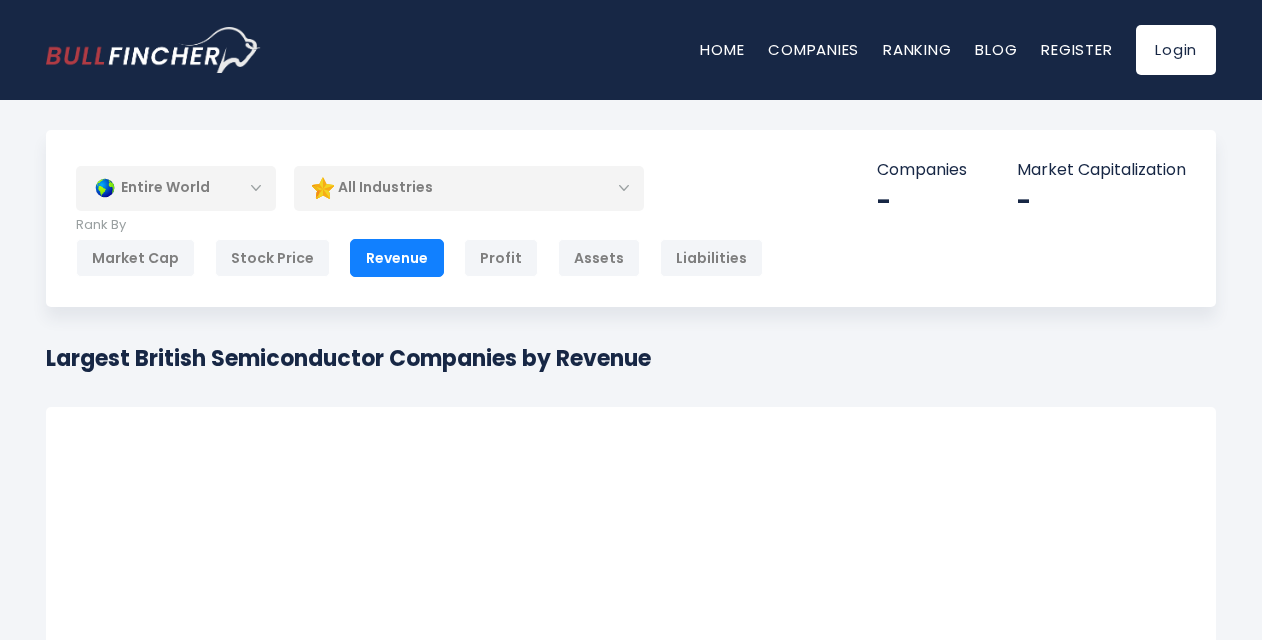 scroll, scrollTop: 280, scrollLeft: 0, axis: vertical 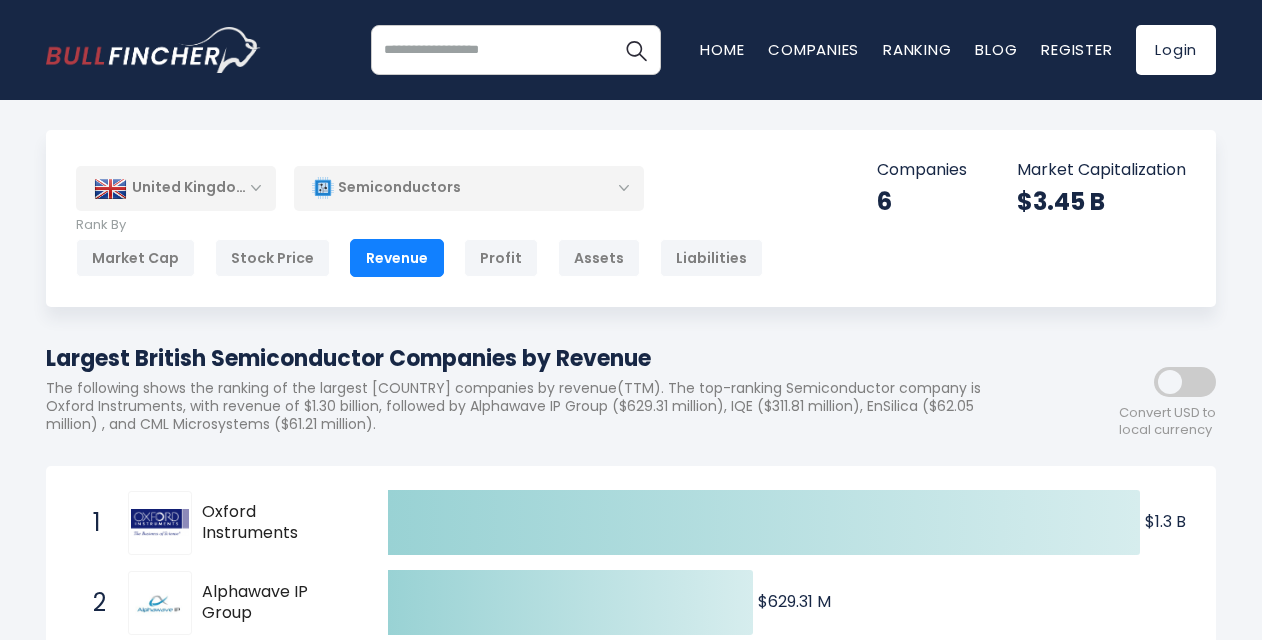 click on "Semiconductors" at bounding box center [469, 188] 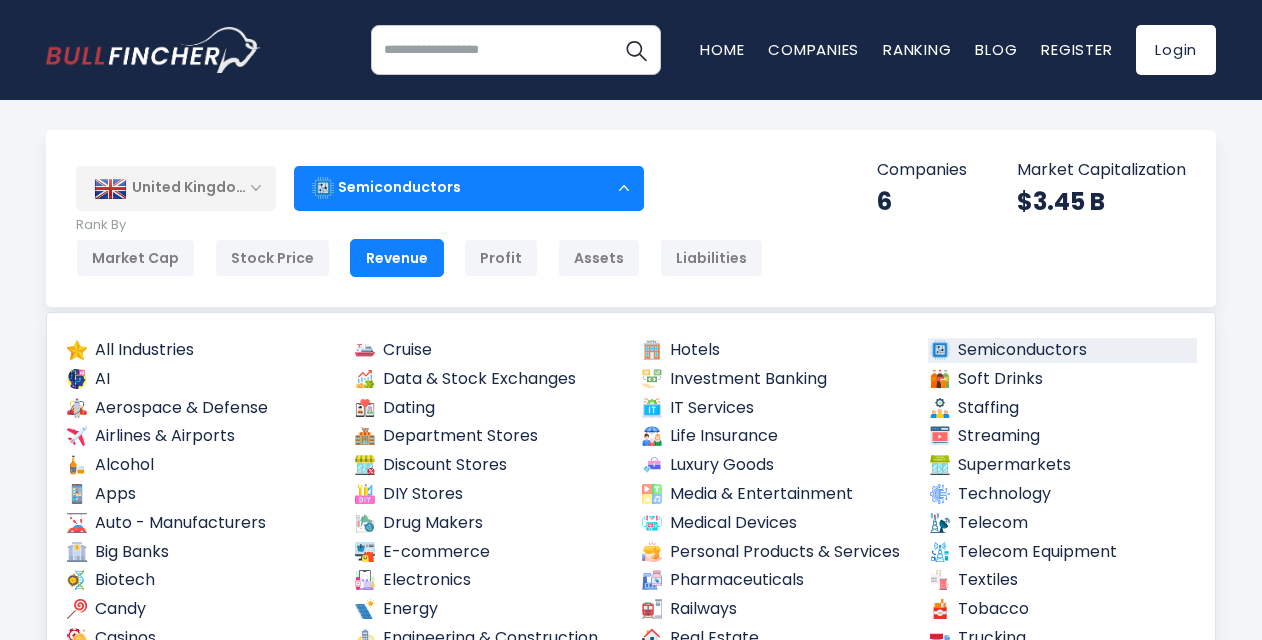click on "Semiconductors" at bounding box center (469, 188) 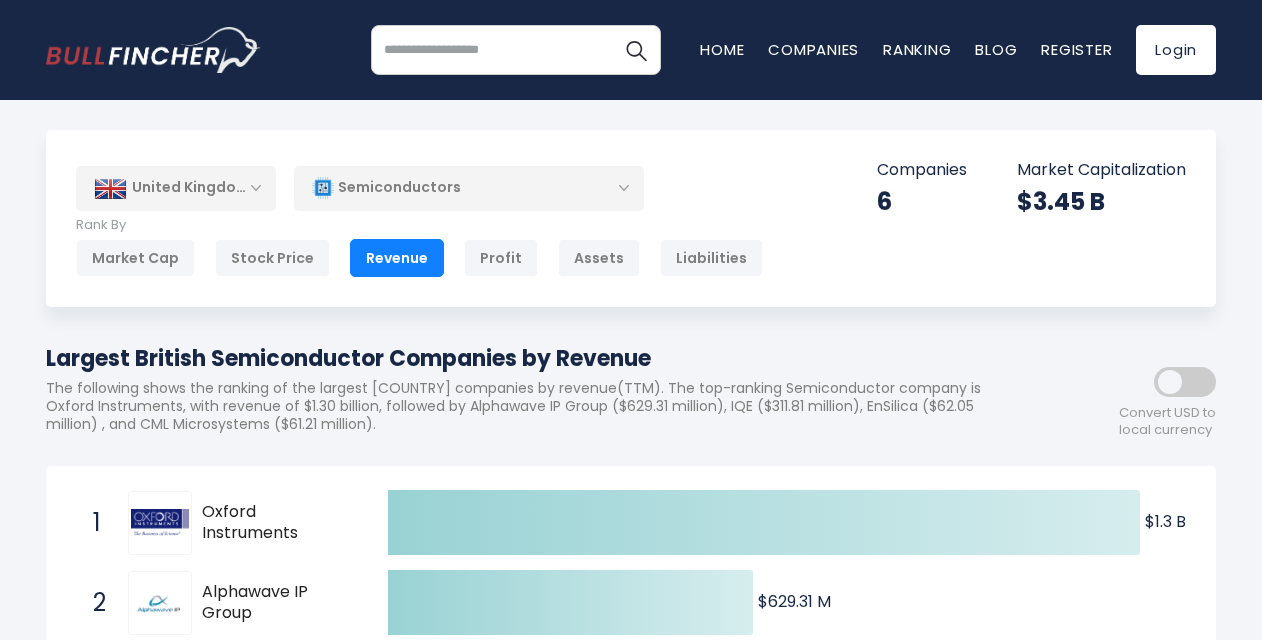 click on "Semiconductors" at bounding box center (469, 188) 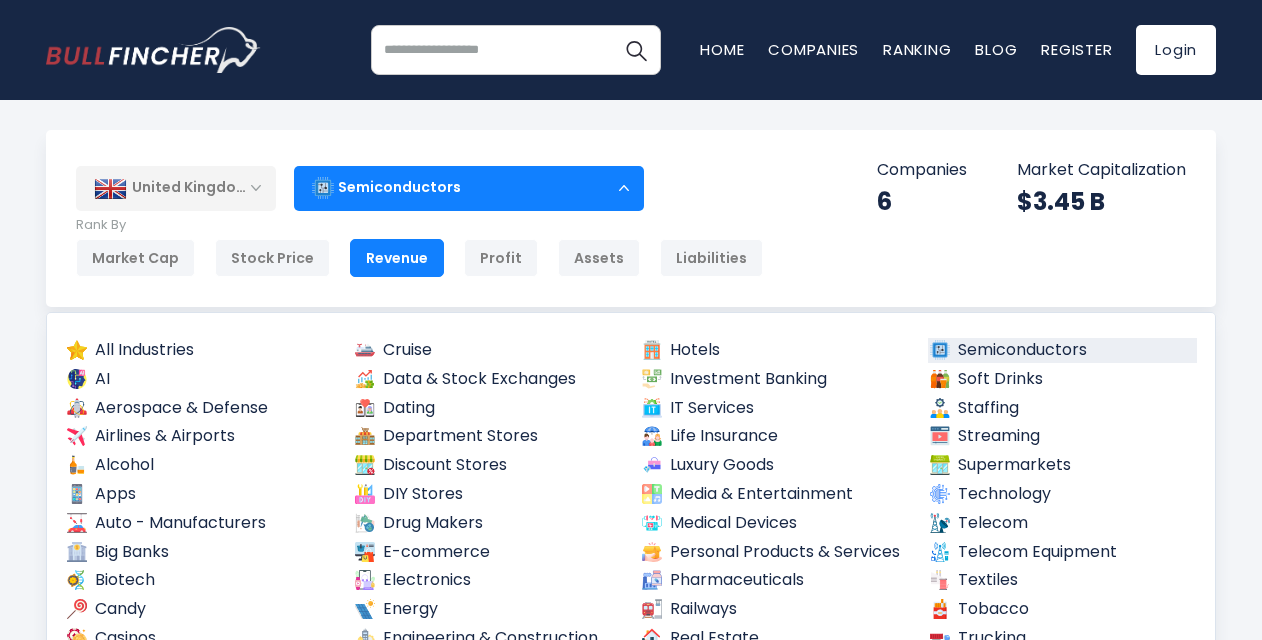 click on "Aerospace & Defense" at bounding box center (200, 408) 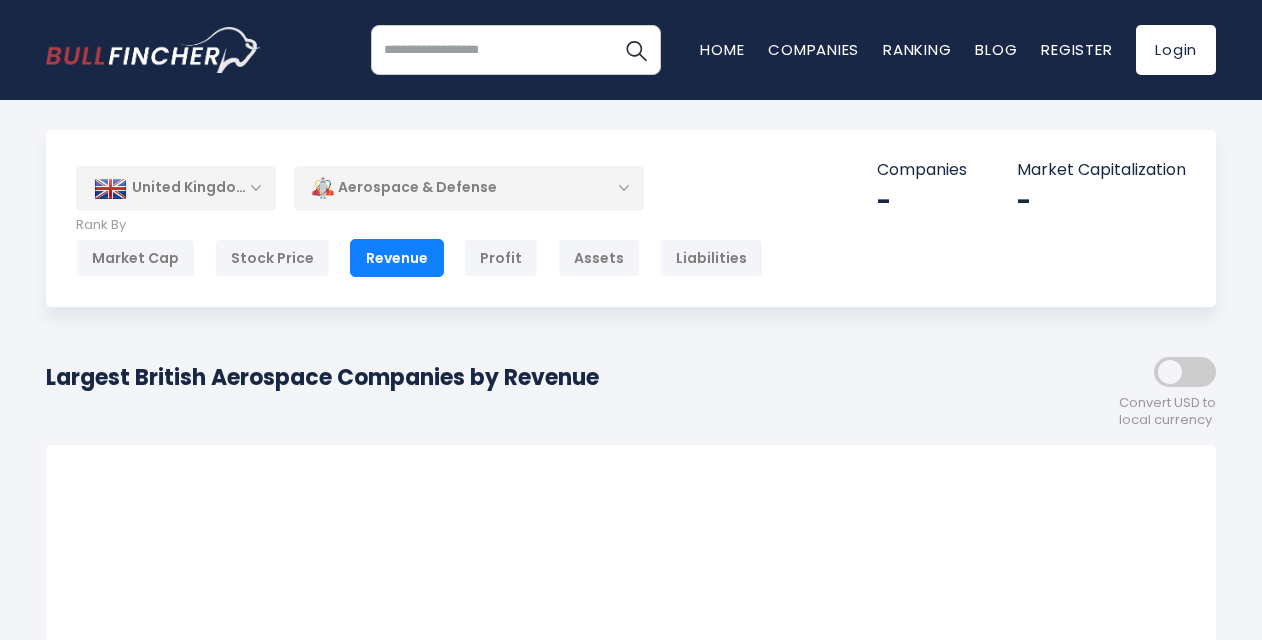 scroll, scrollTop: 0, scrollLeft: 0, axis: both 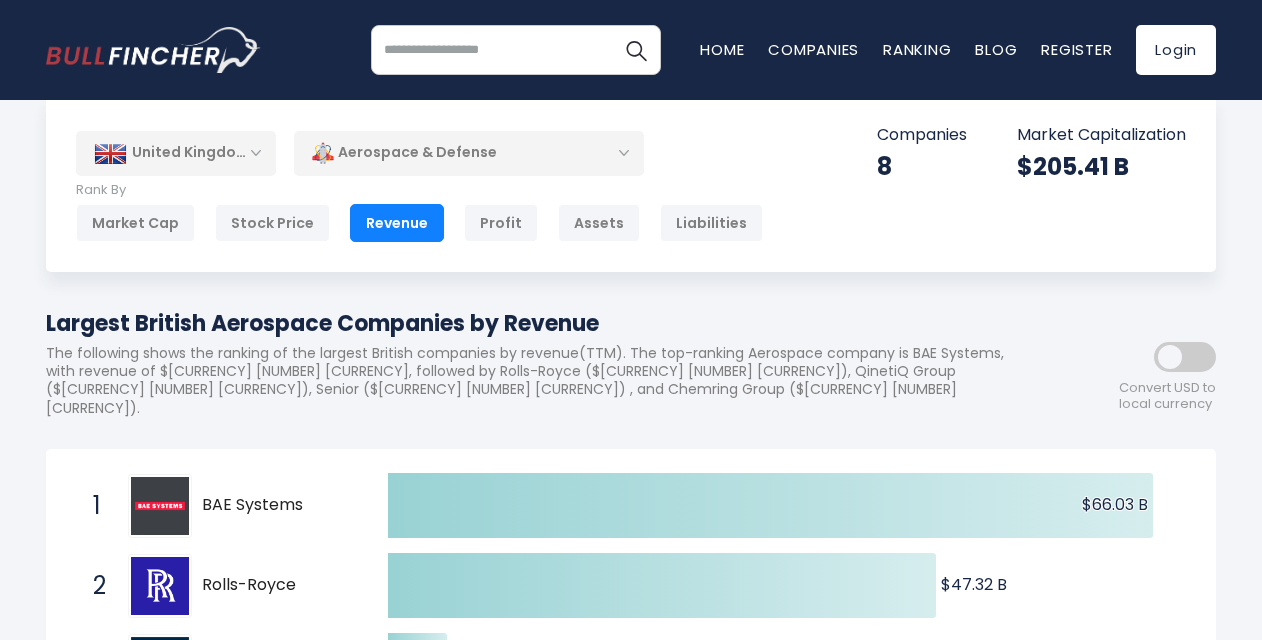 click on "United Kingdom" at bounding box center [176, 153] 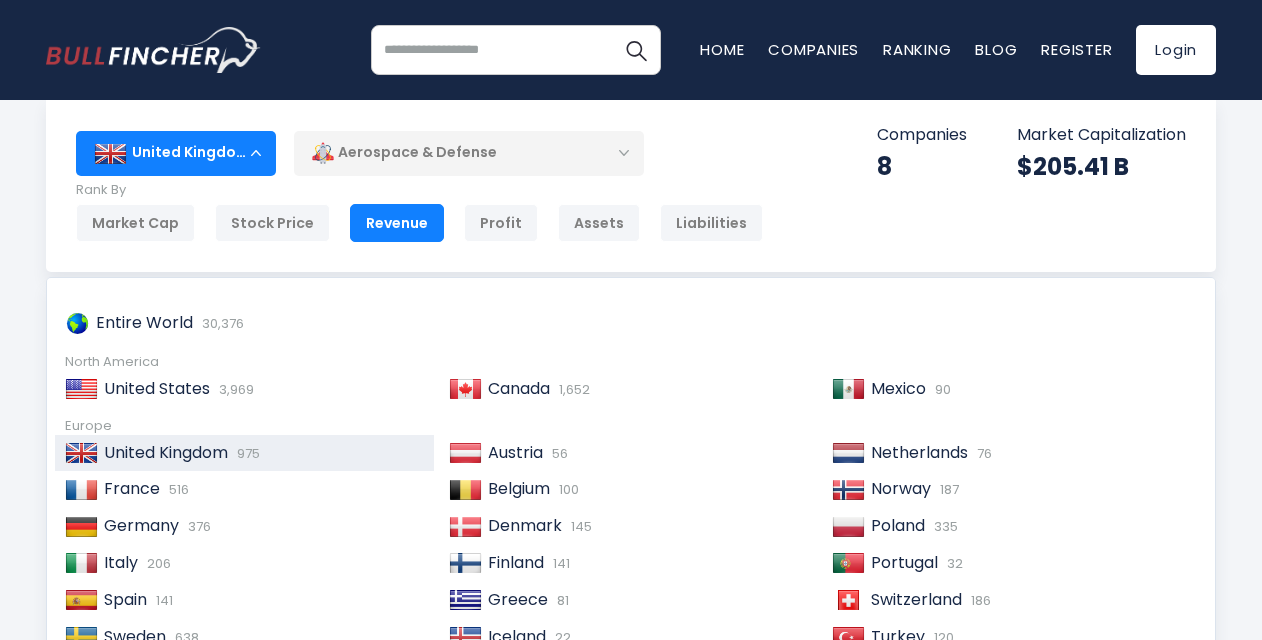 click on "United Kingdom" at bounding box center (176, 153) 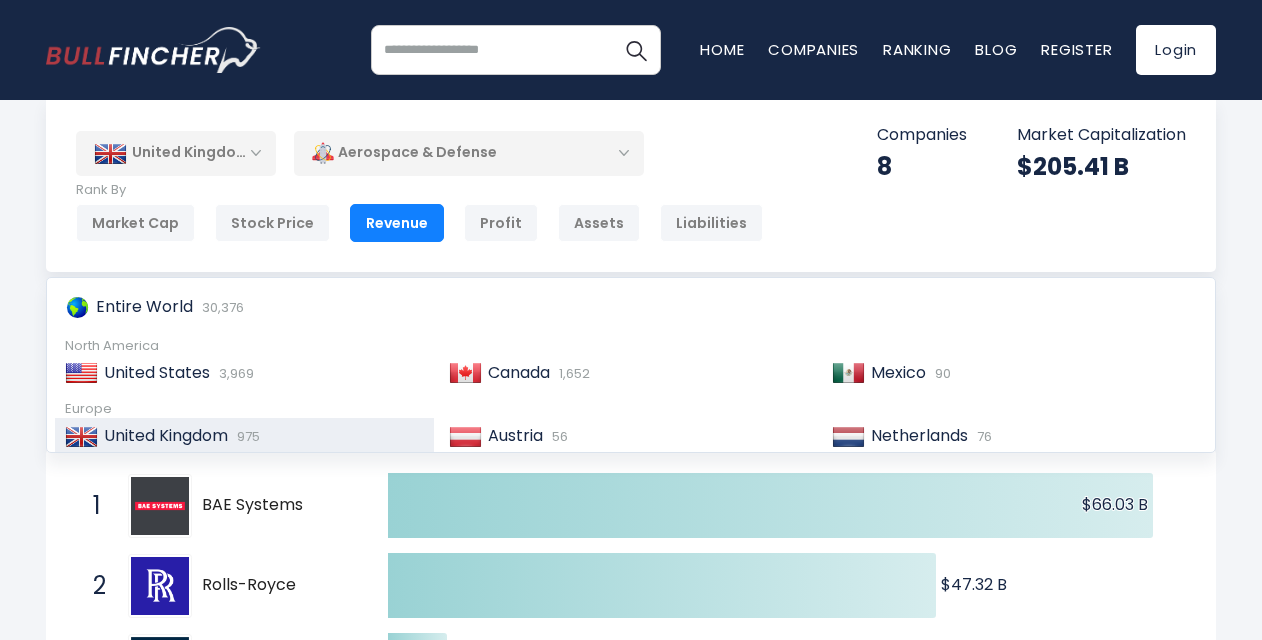 click on "United Kingdom" at bounding box center (176, 153) 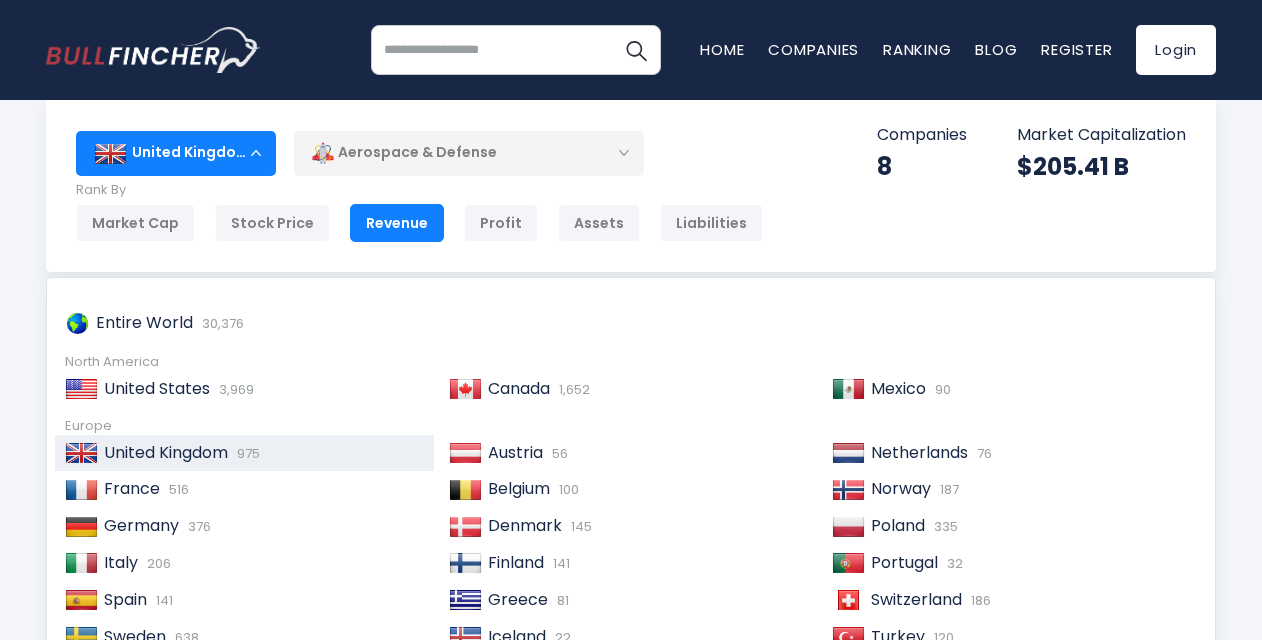 click on "Spain" at bounding box center [125, 599] 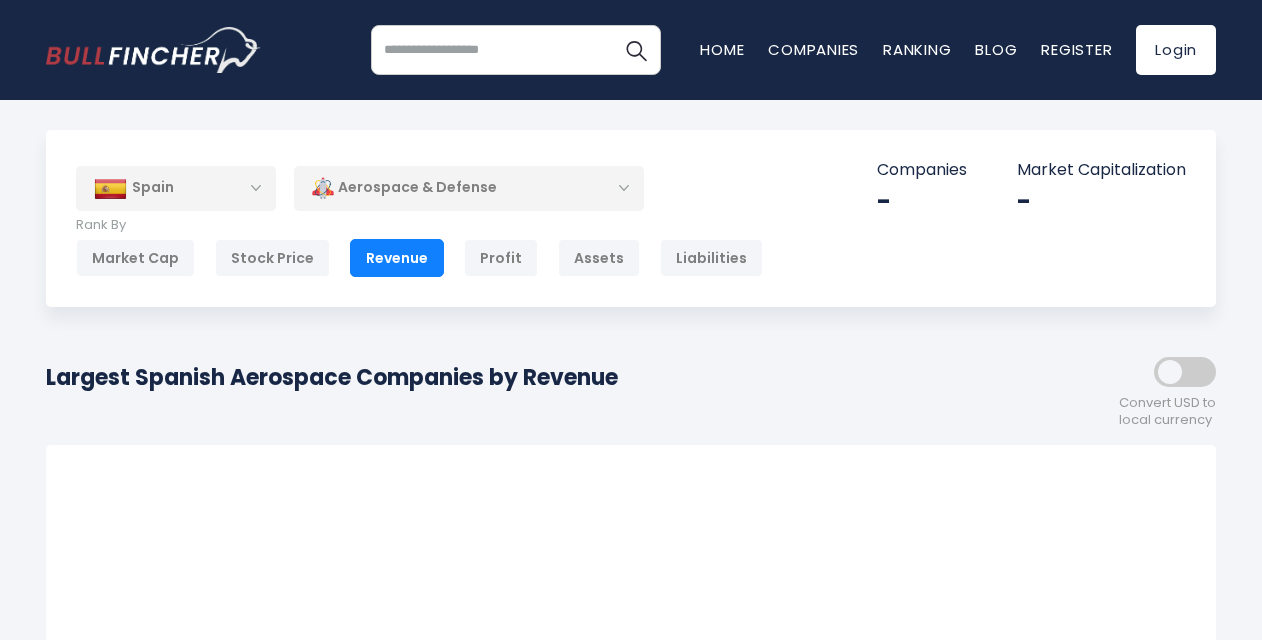 scroll, scrollTop: 0, scrollLeft: 0, axis: both 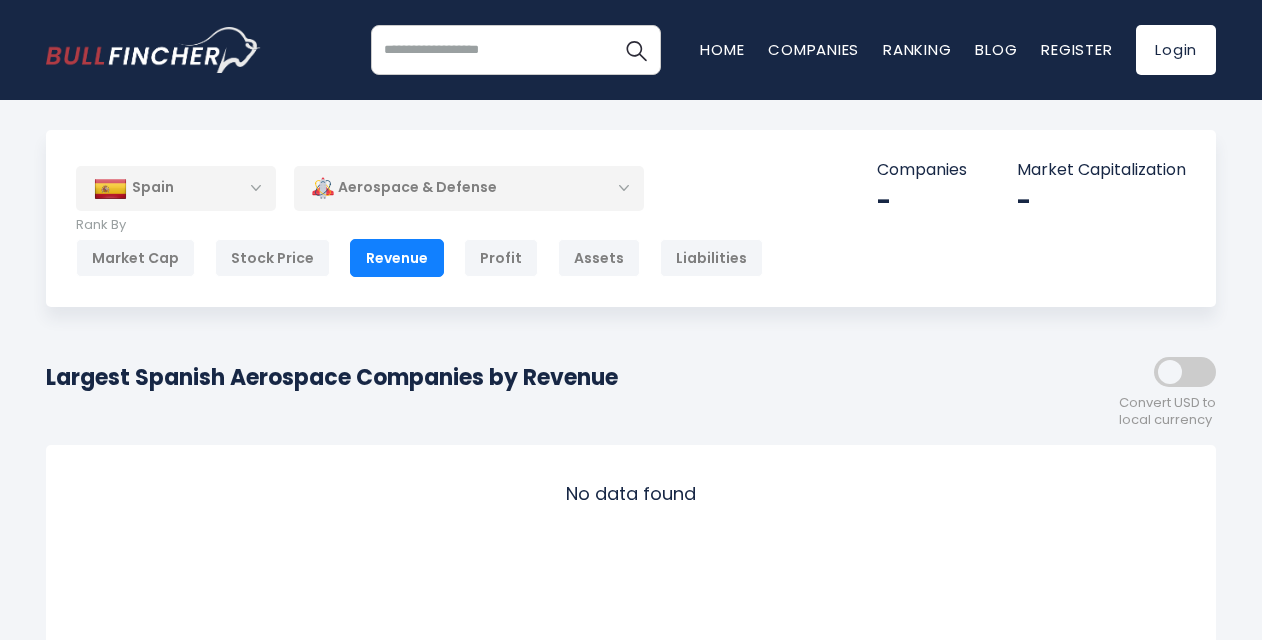 click on "Spain" at bounding box center (176, 188) 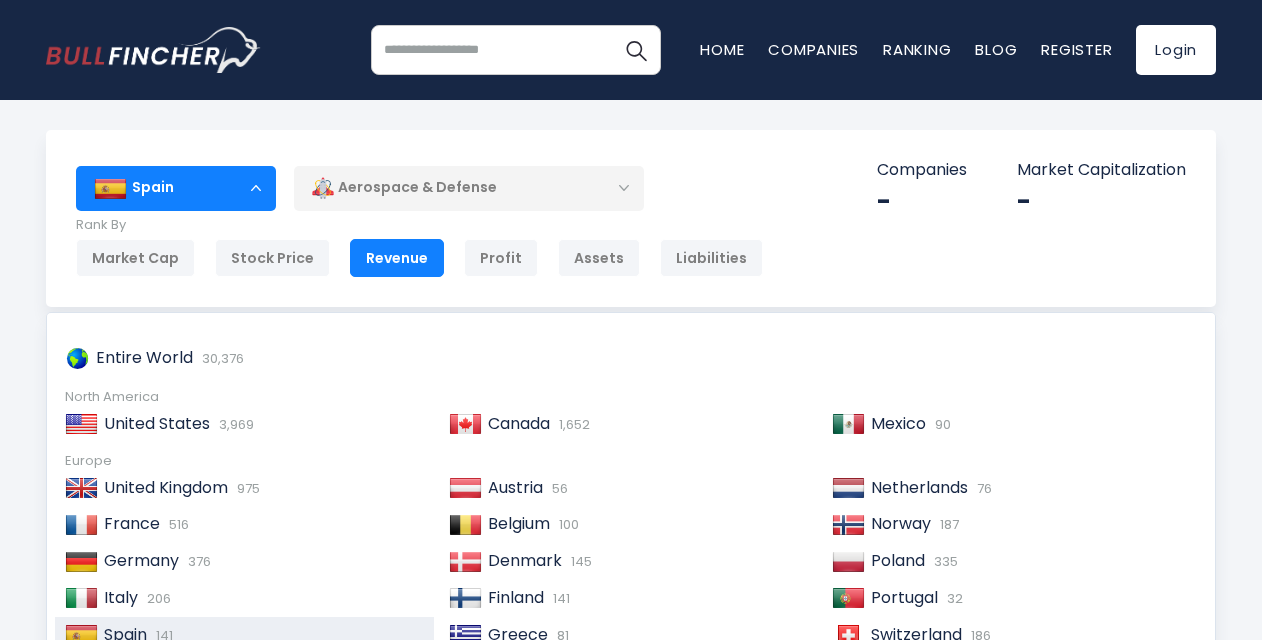 click on "Germany" at bounding box center [141, 560] 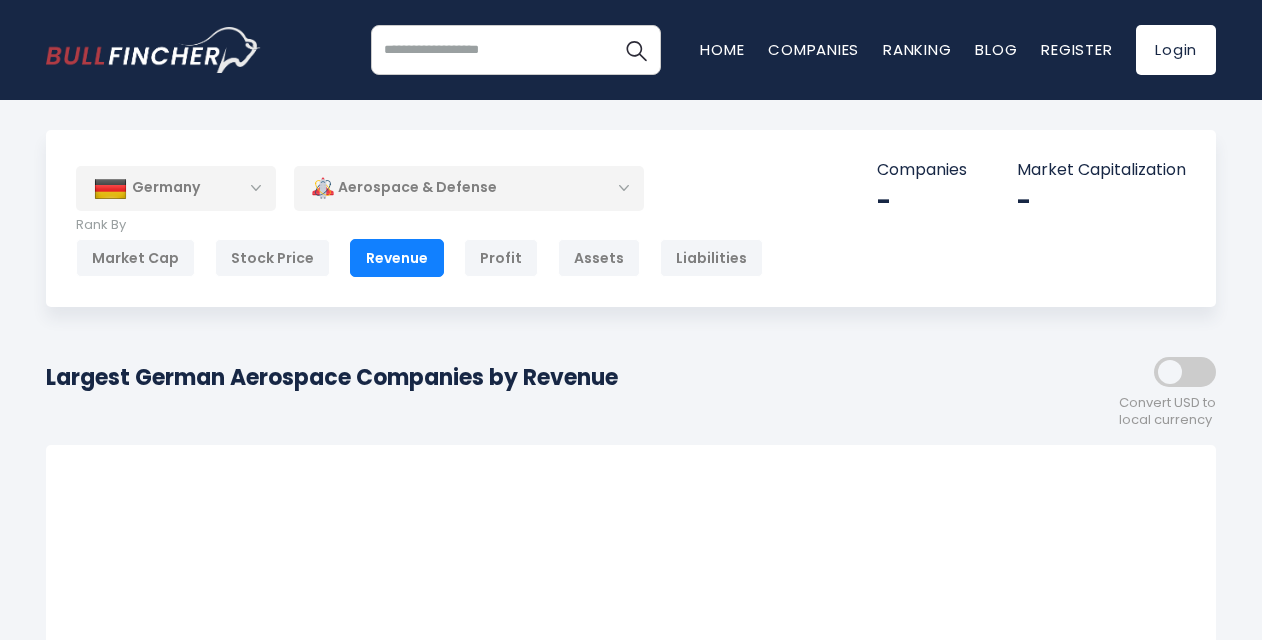 scroll, scrollTop: 0, scrollLeft: 0, axis: both 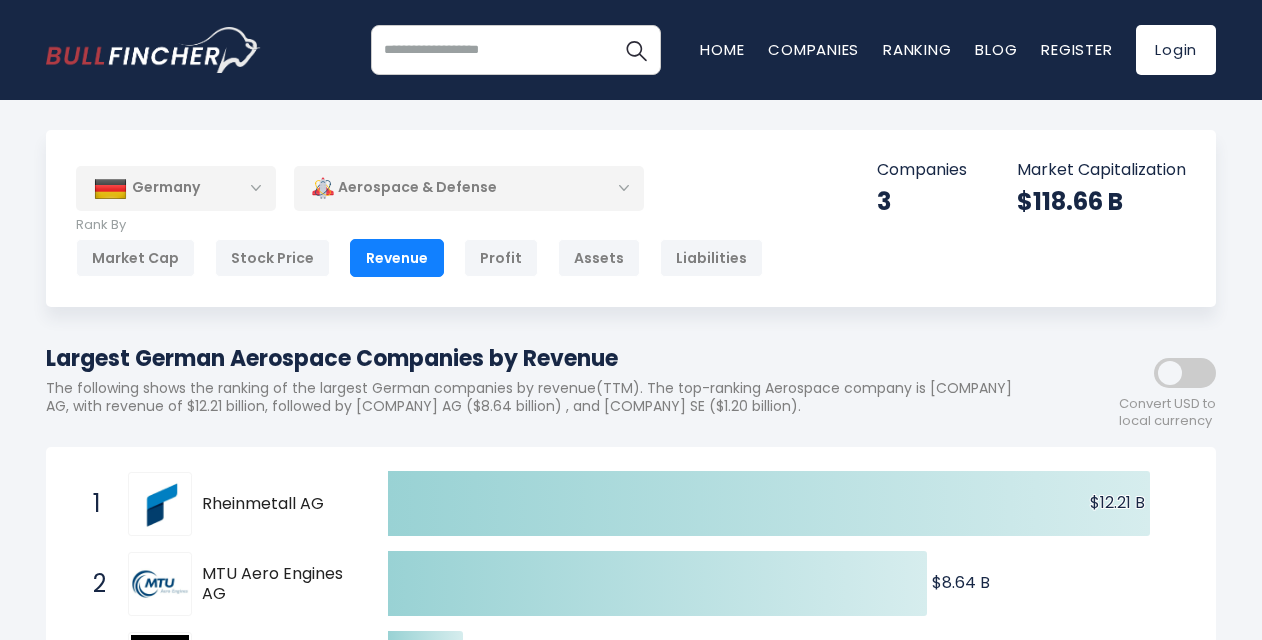 click on "Aerospace & Defense" at bounding box center [469, 188] 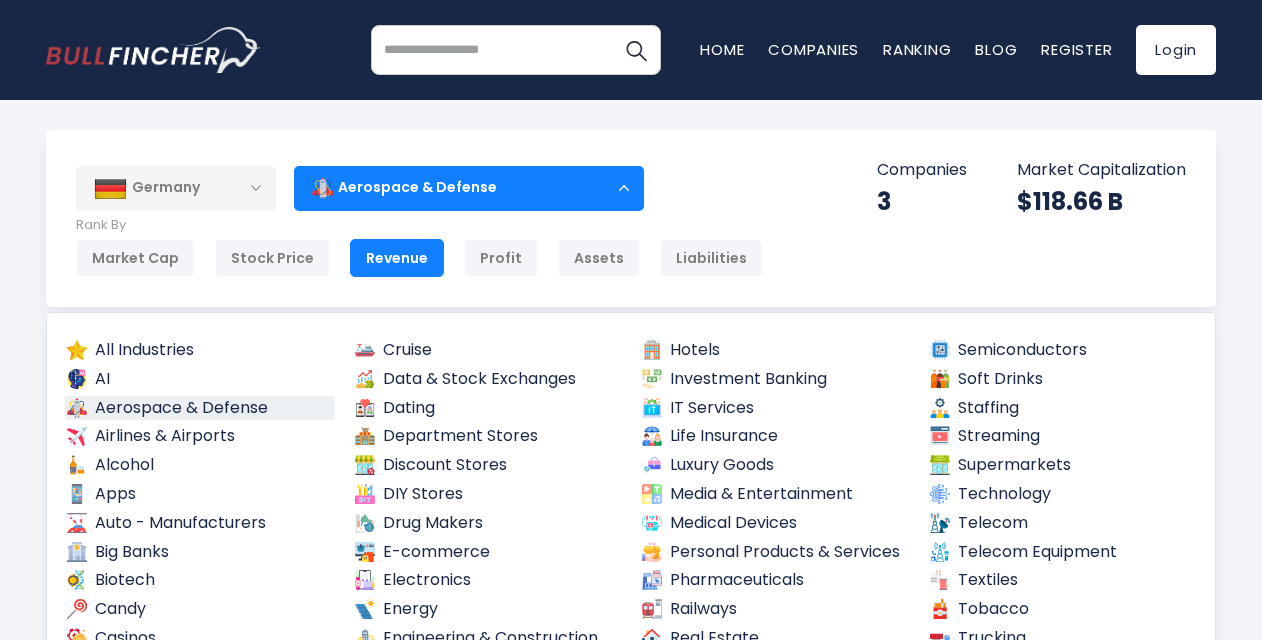 click on "Germany" at bounding box center (176, 188) 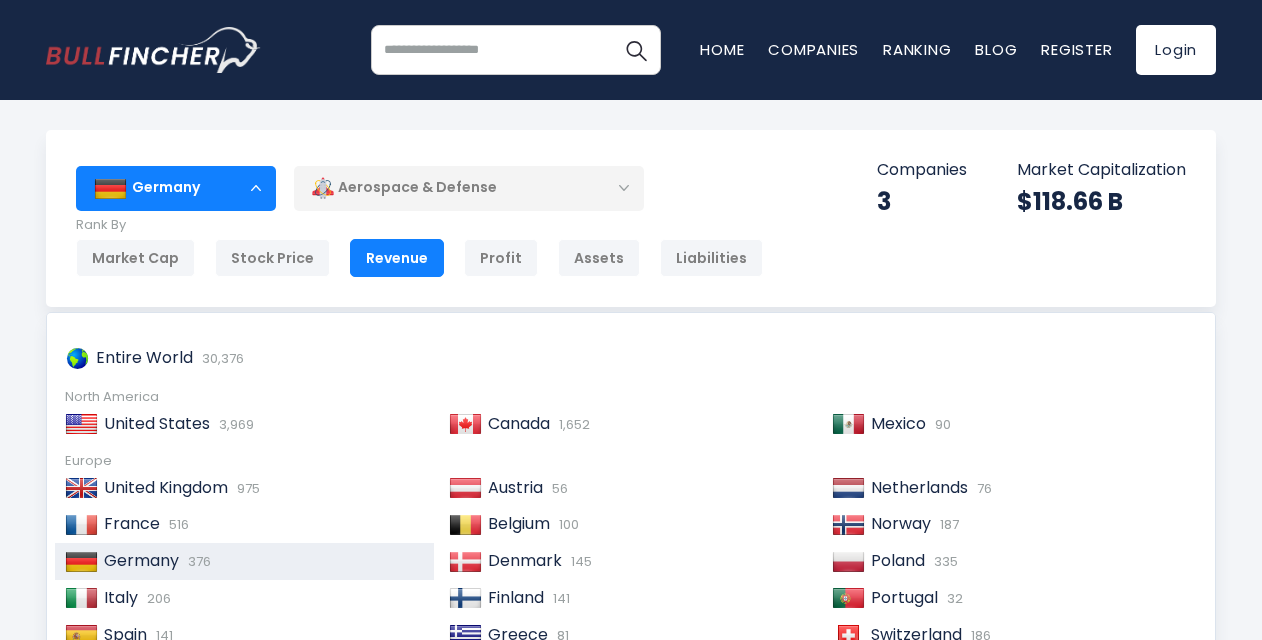 click on "United States" at bounding box center [157, 423] 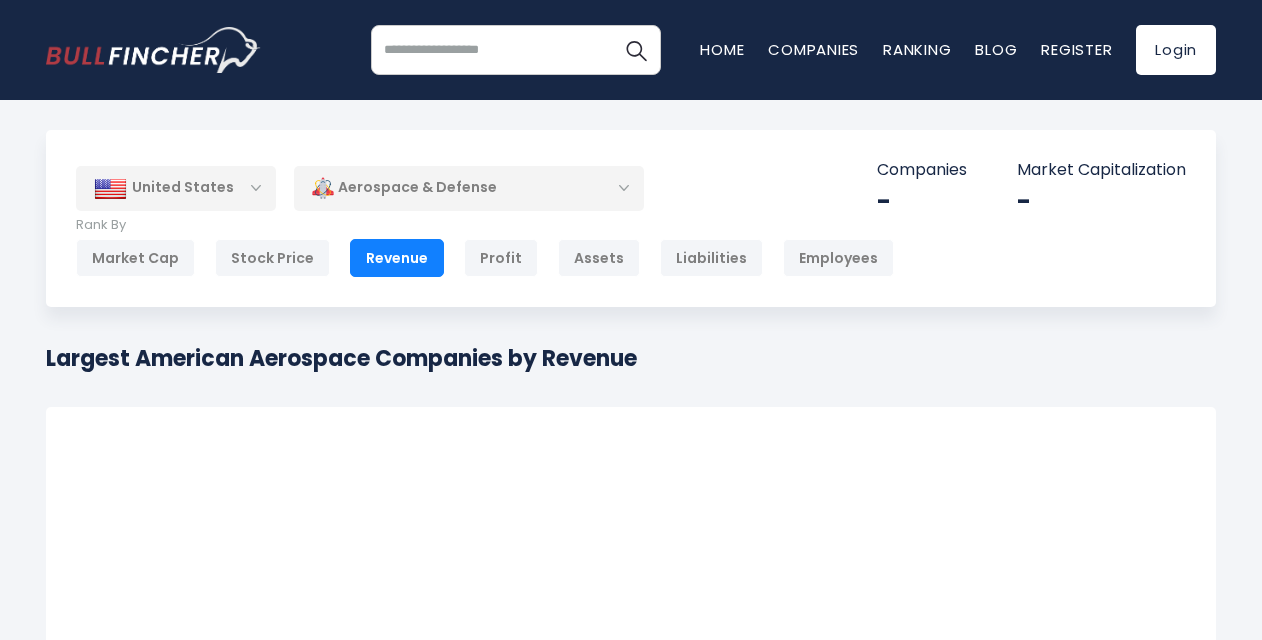 scroll, scrollTop: 0, scrollLeft: 0, axis: both 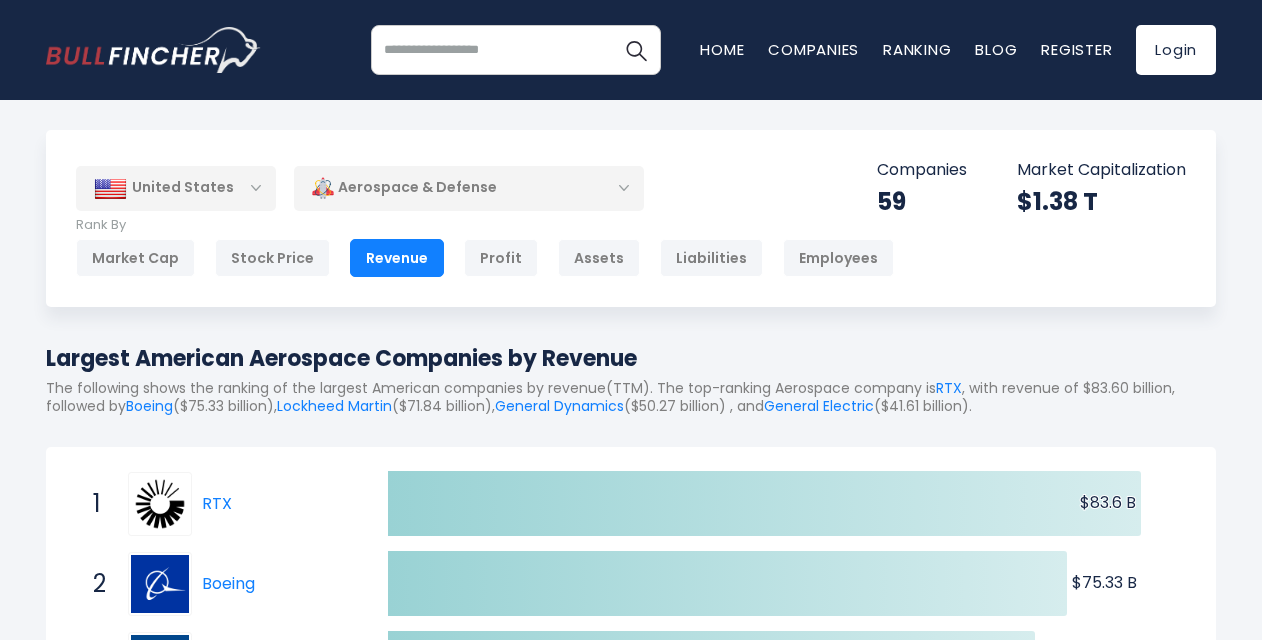 click on "Aerospace & Defense" at bounding box center (469, 188) 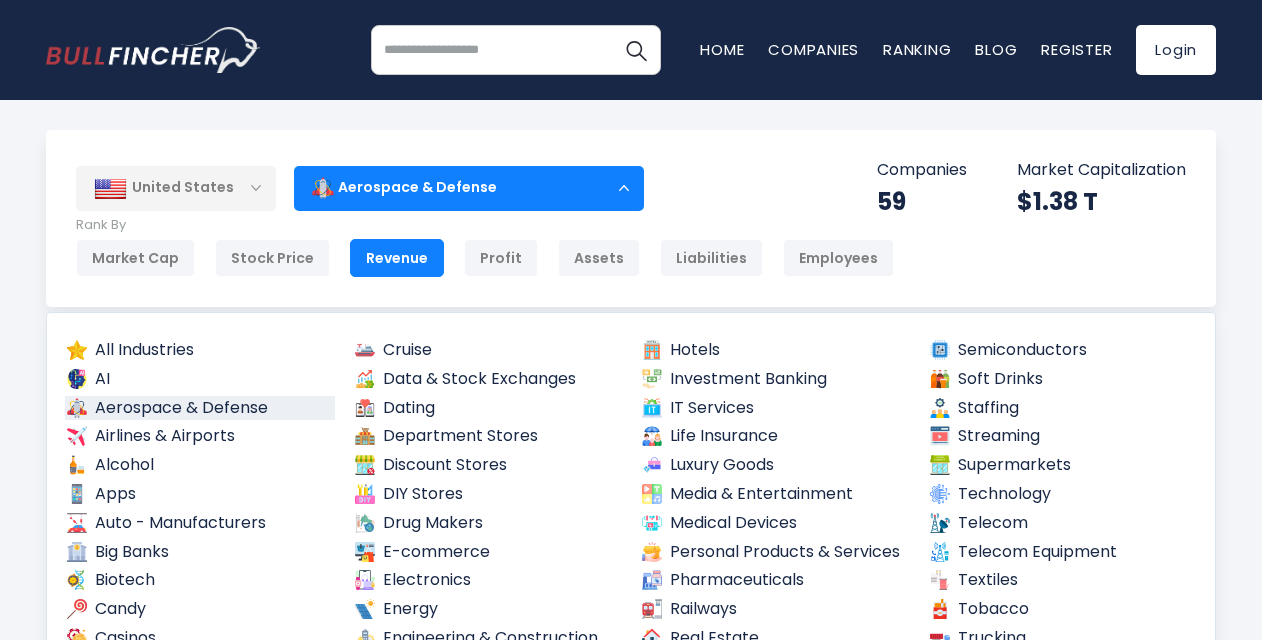 click on "Aerospace & Defense" at bounding box center (469, 188) 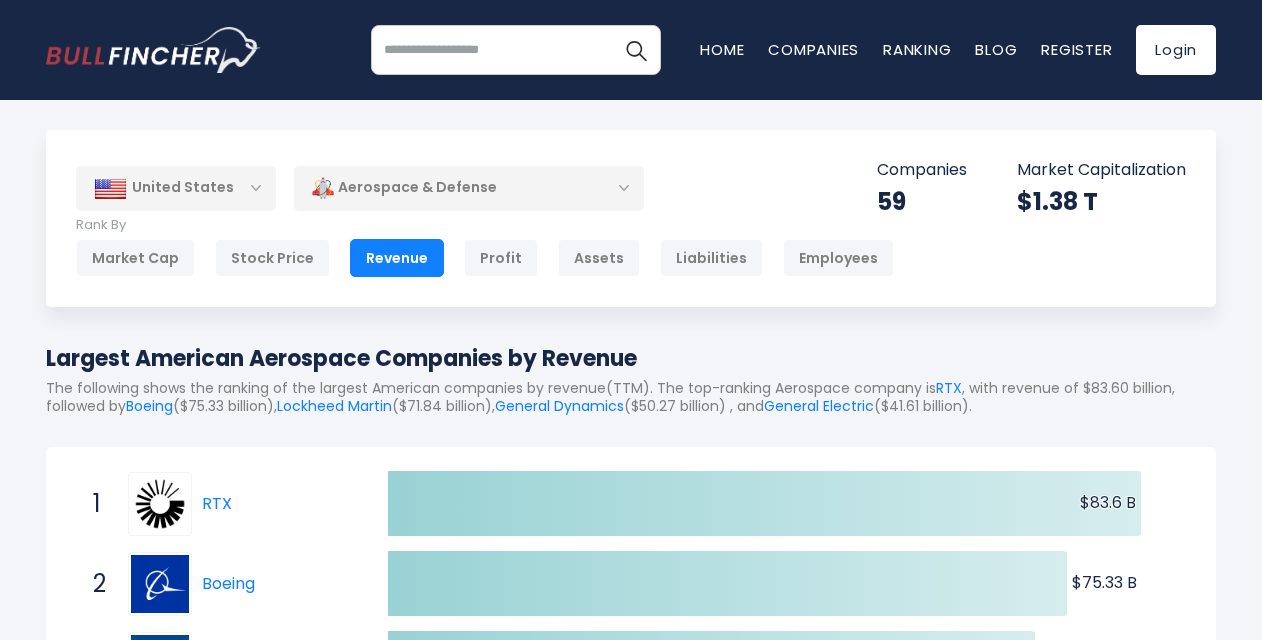 click on "Aerospace & Defense" at bounding box center [469, 188] 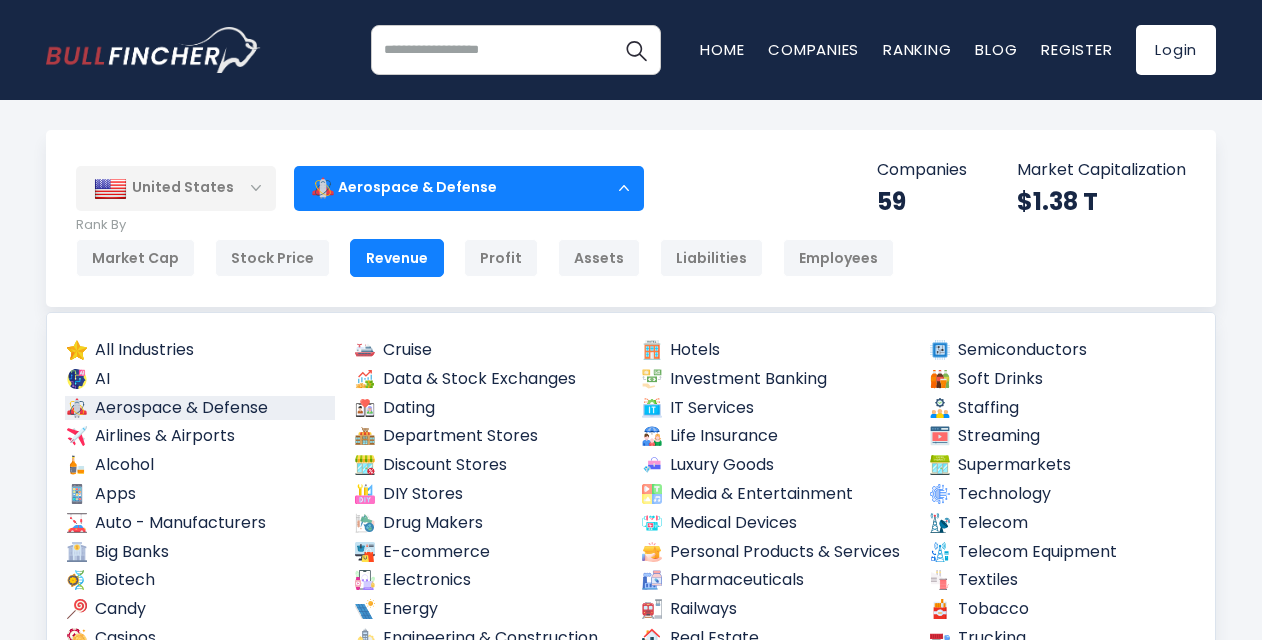 click on "Hotels" at bounding box center [775, 350] 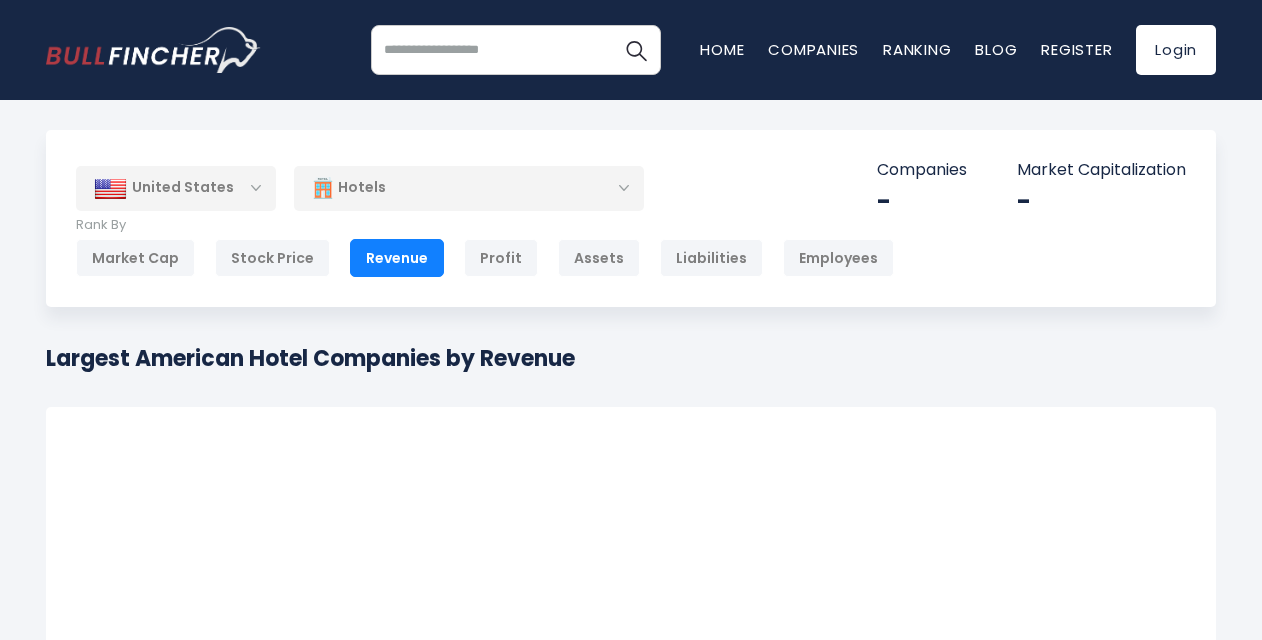 scroll, scrollTop: 0, scrollLeft: 0, axis: both 